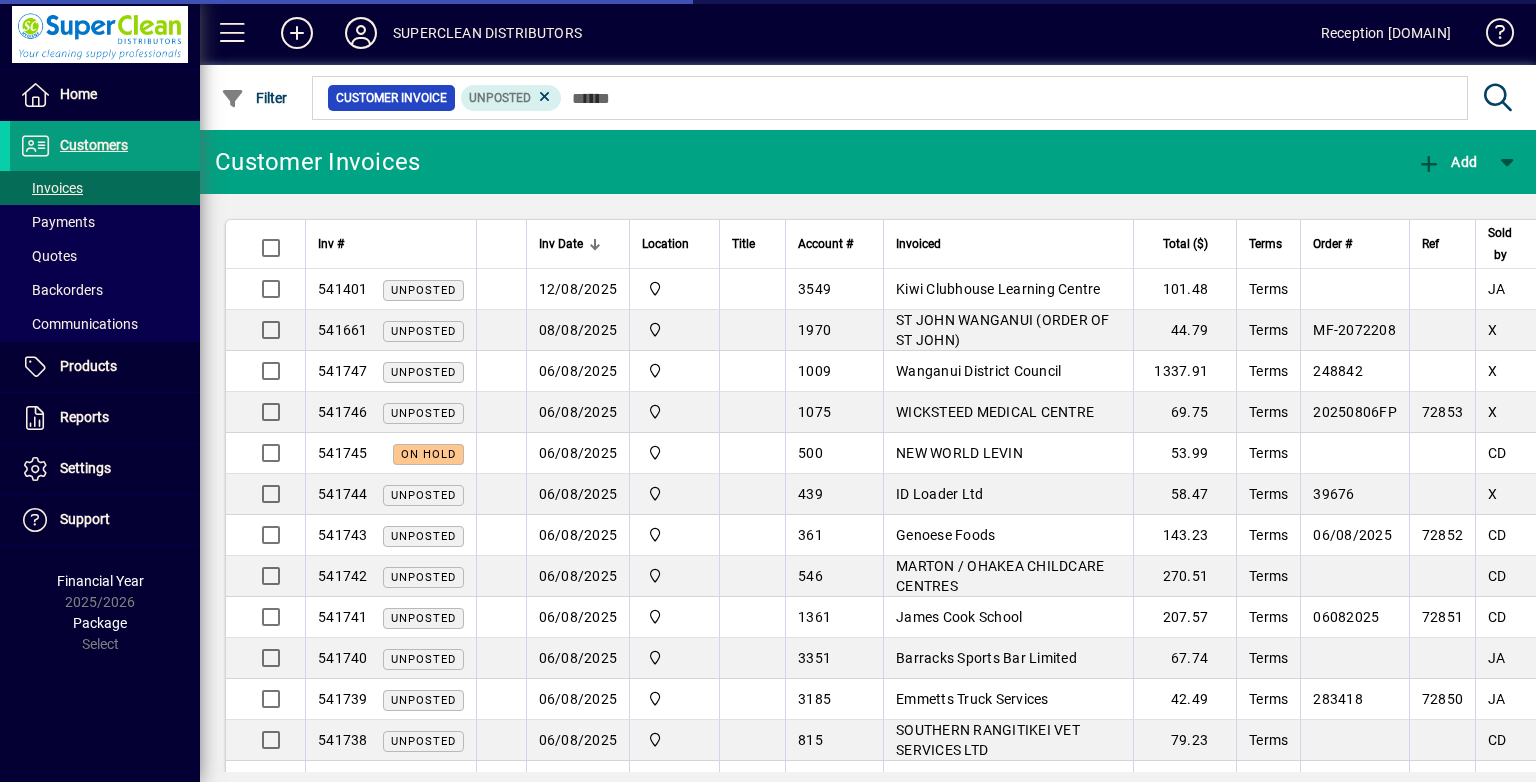 scroll, scrollTop: 0, scrollLeft: 0, axis: both 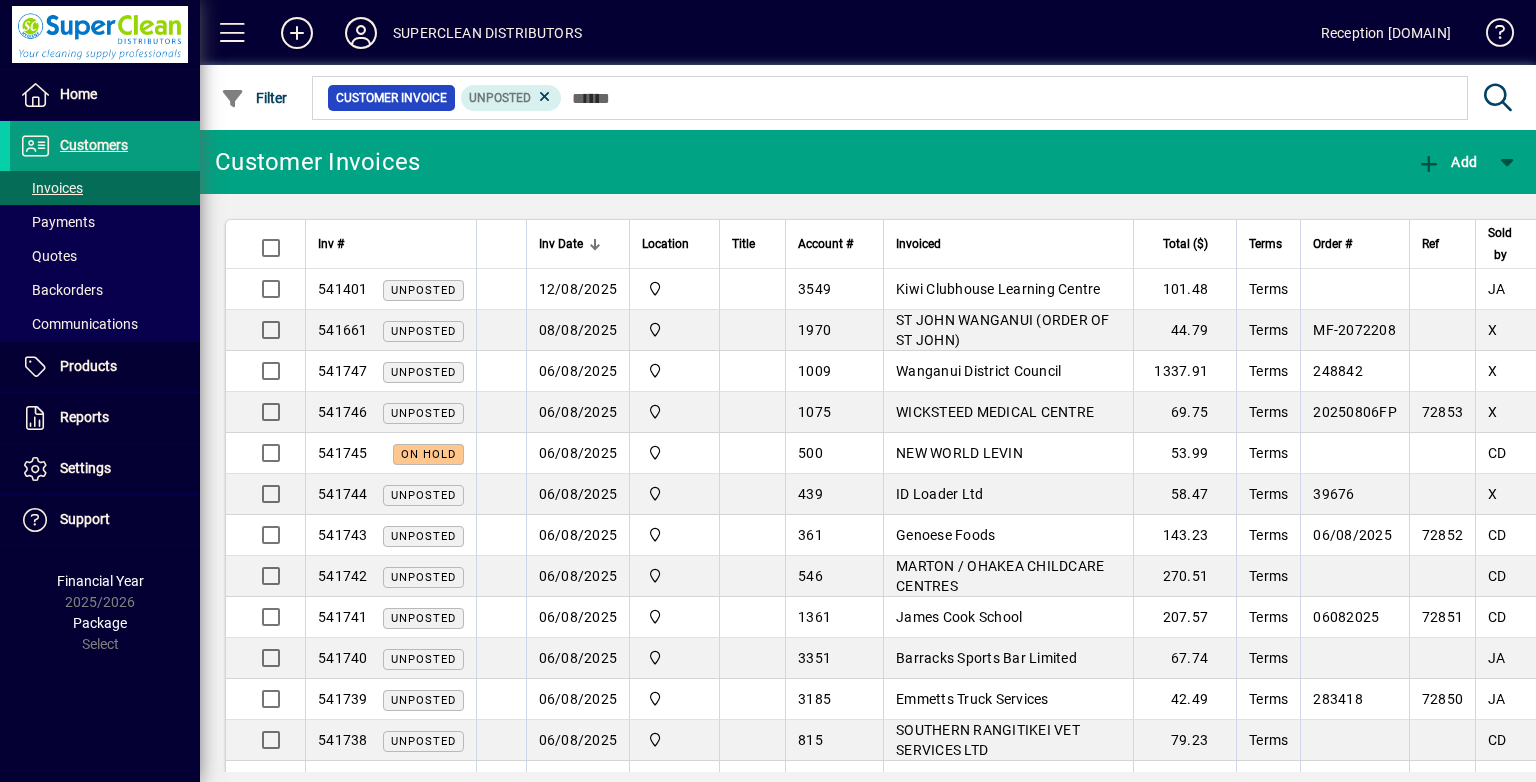 drag, startPoint x: 1440, startPoint y: 166, endPoint x: 1440, endPoint y: 203, distance: 37 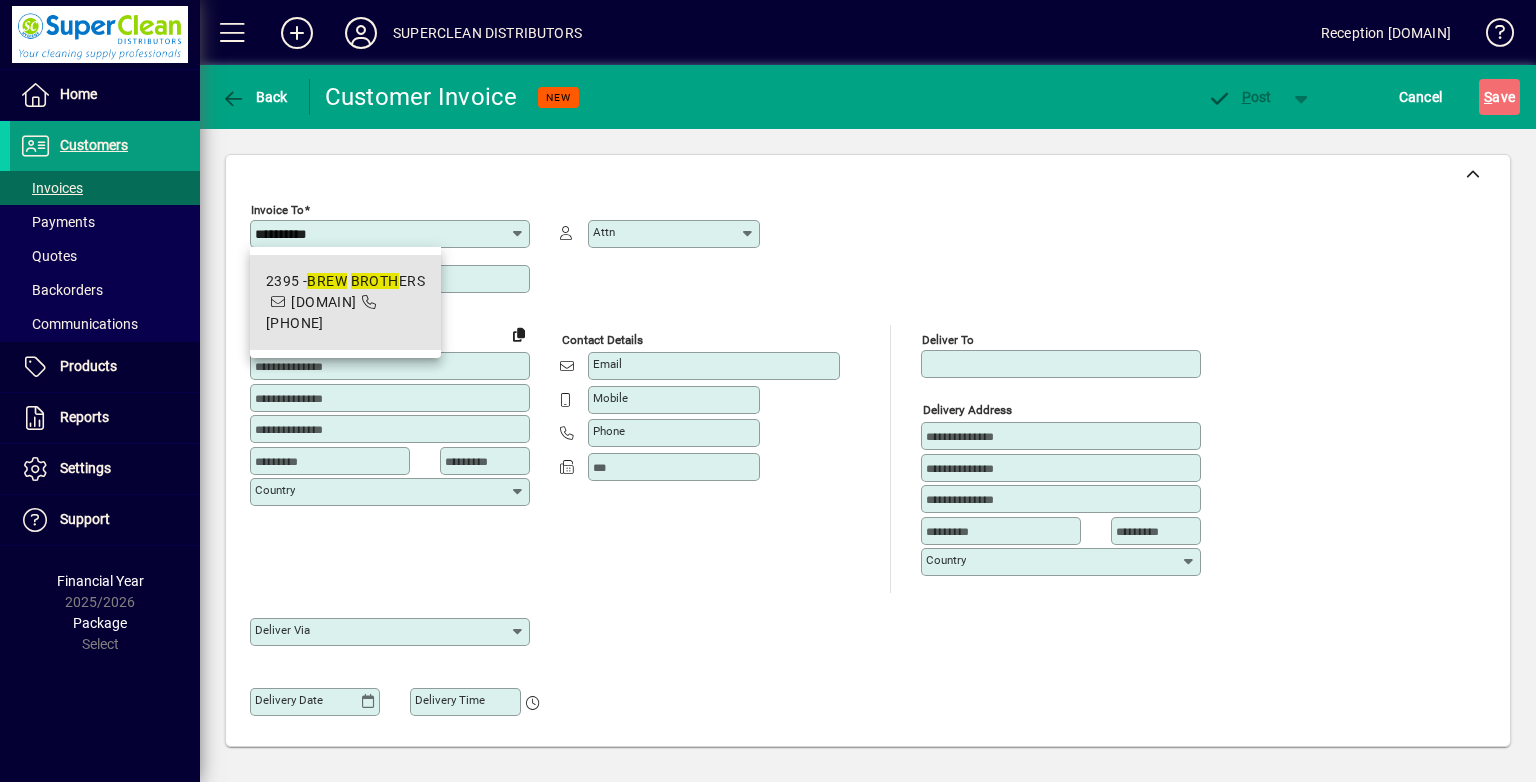click on "2395 -  BREW   BROTH ERS dobesjkd@gmail.com 021 460 250" at bounding box center [345, 302] 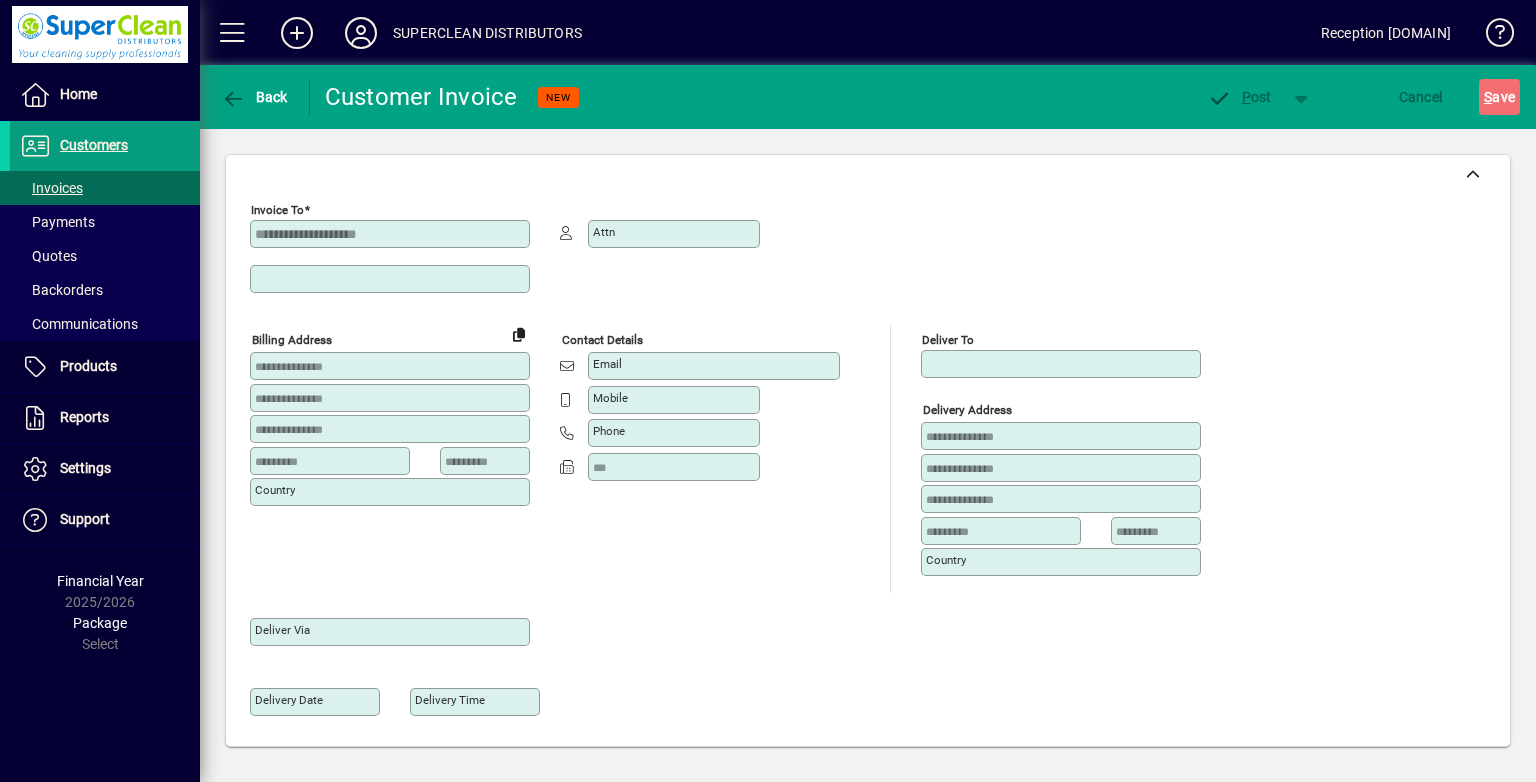 type on "**********" 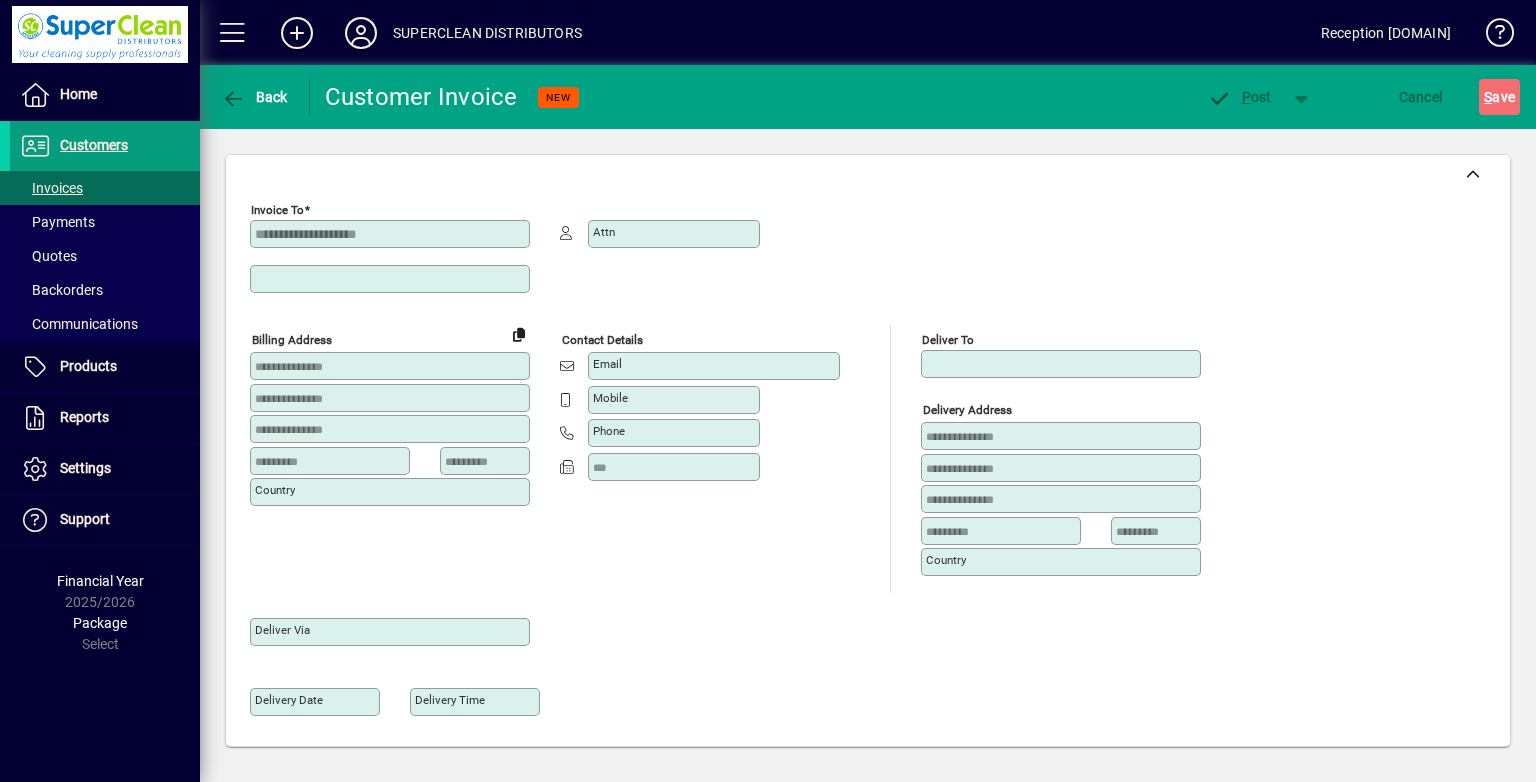 type on "**********" 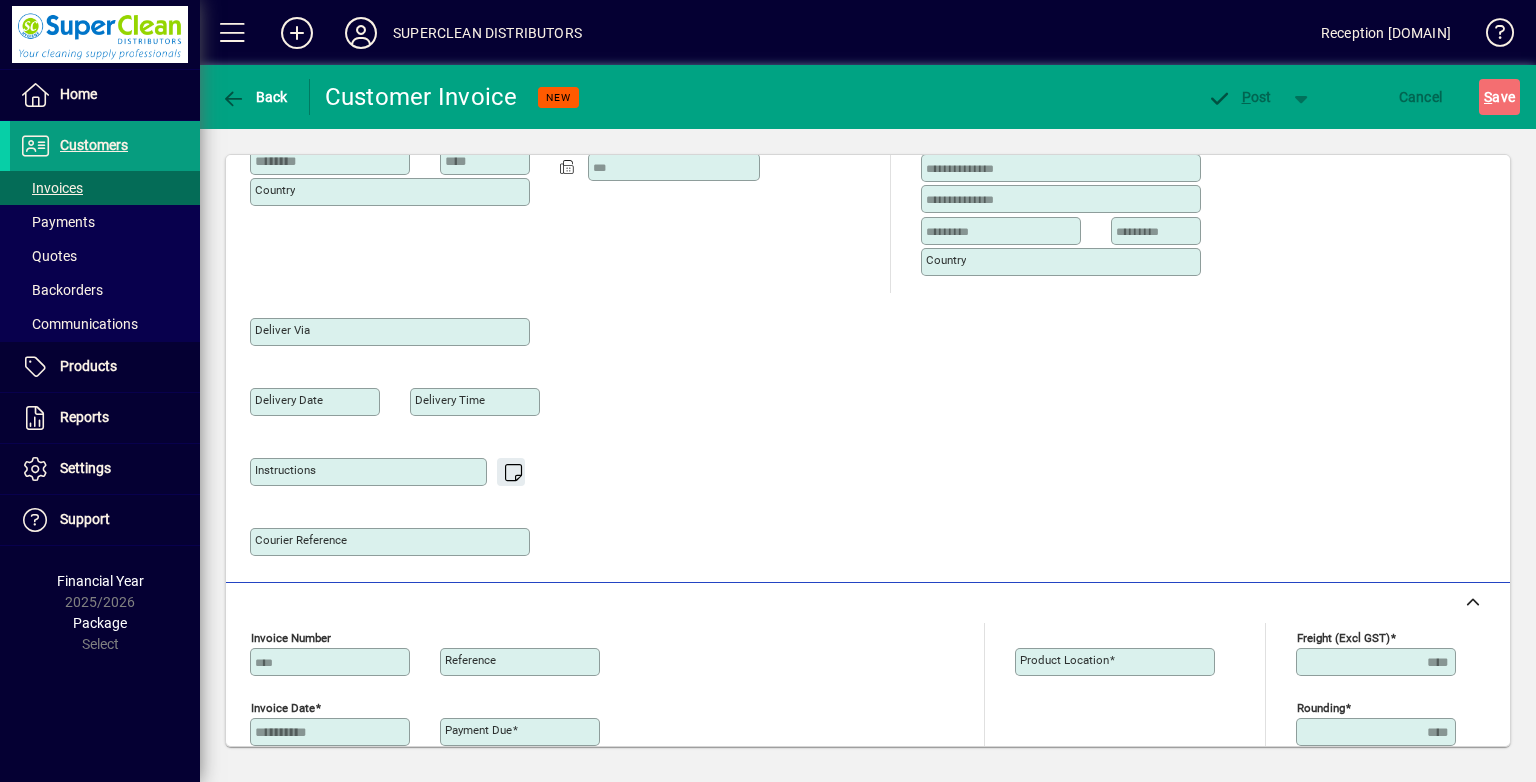 type on "**********" 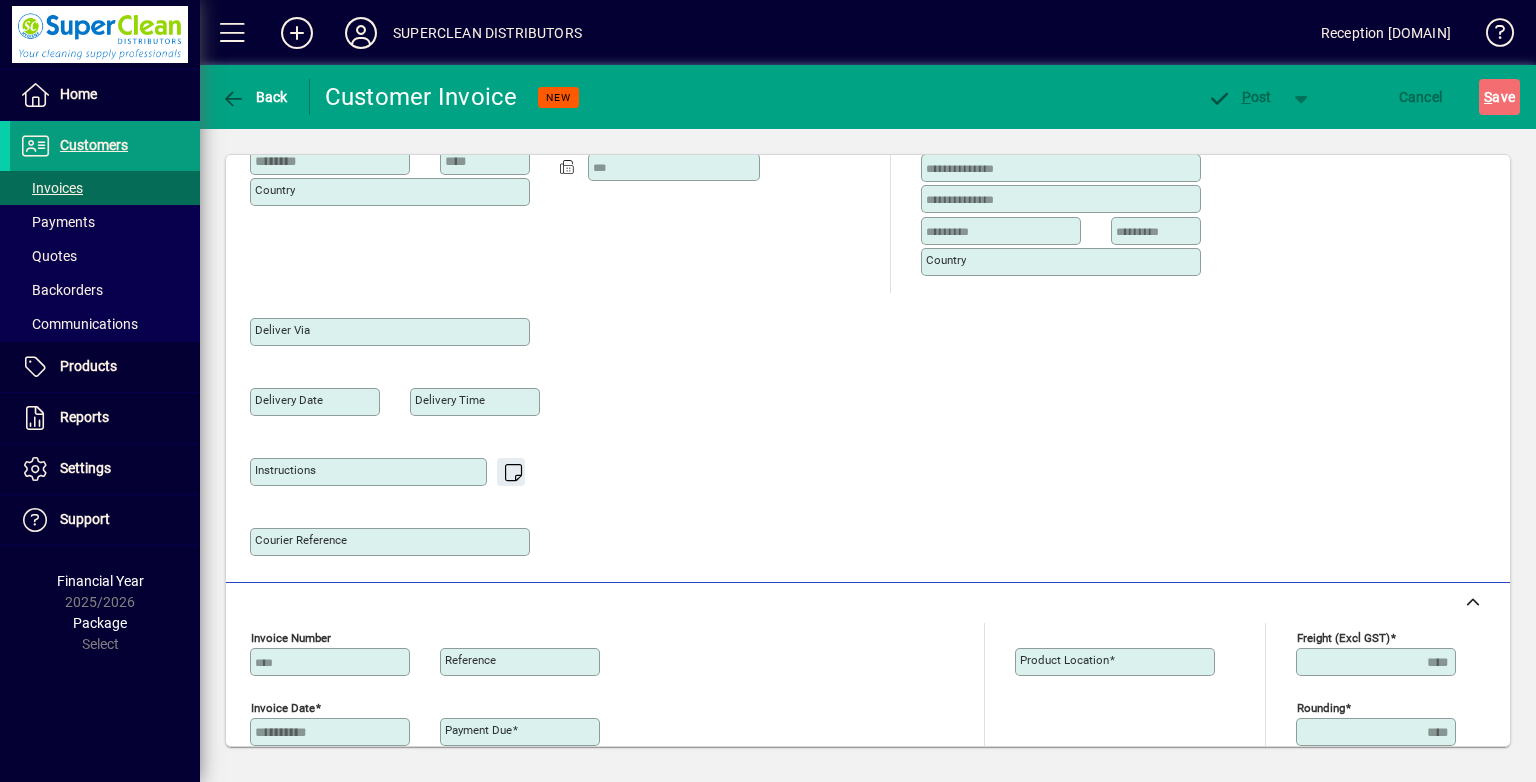 type on "******" 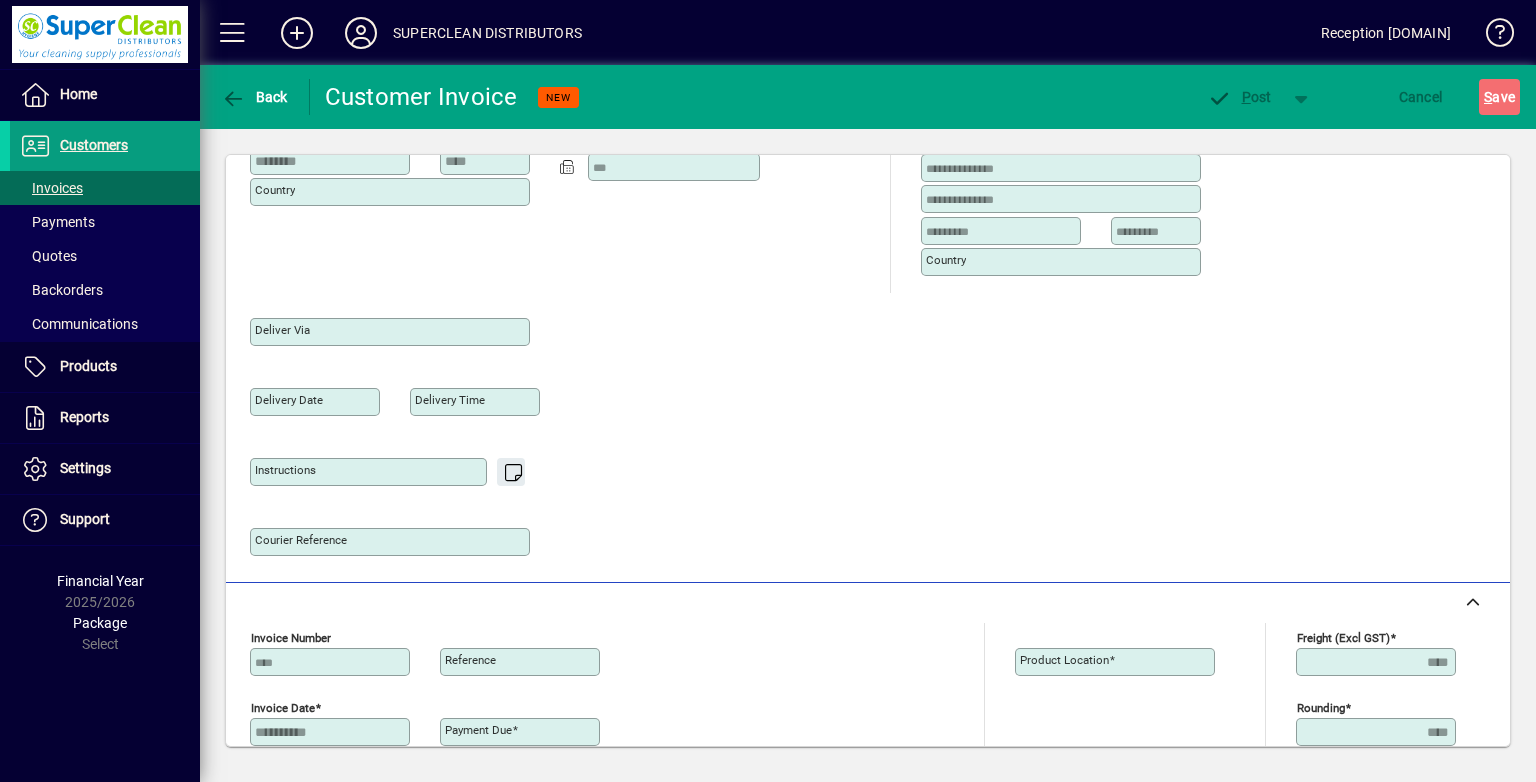 type on "**********" 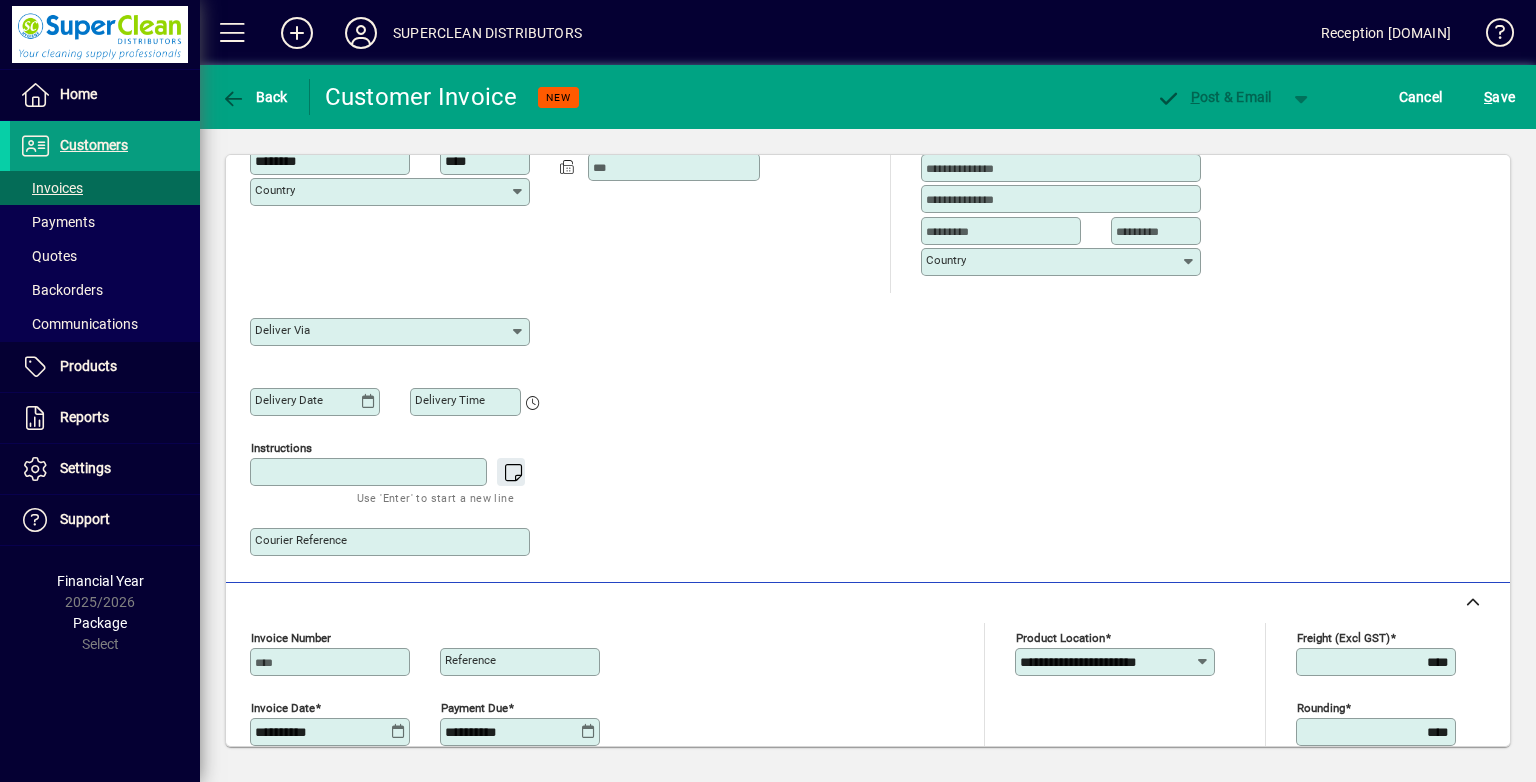 click on "Instructions" at bounding box center [370, 472] 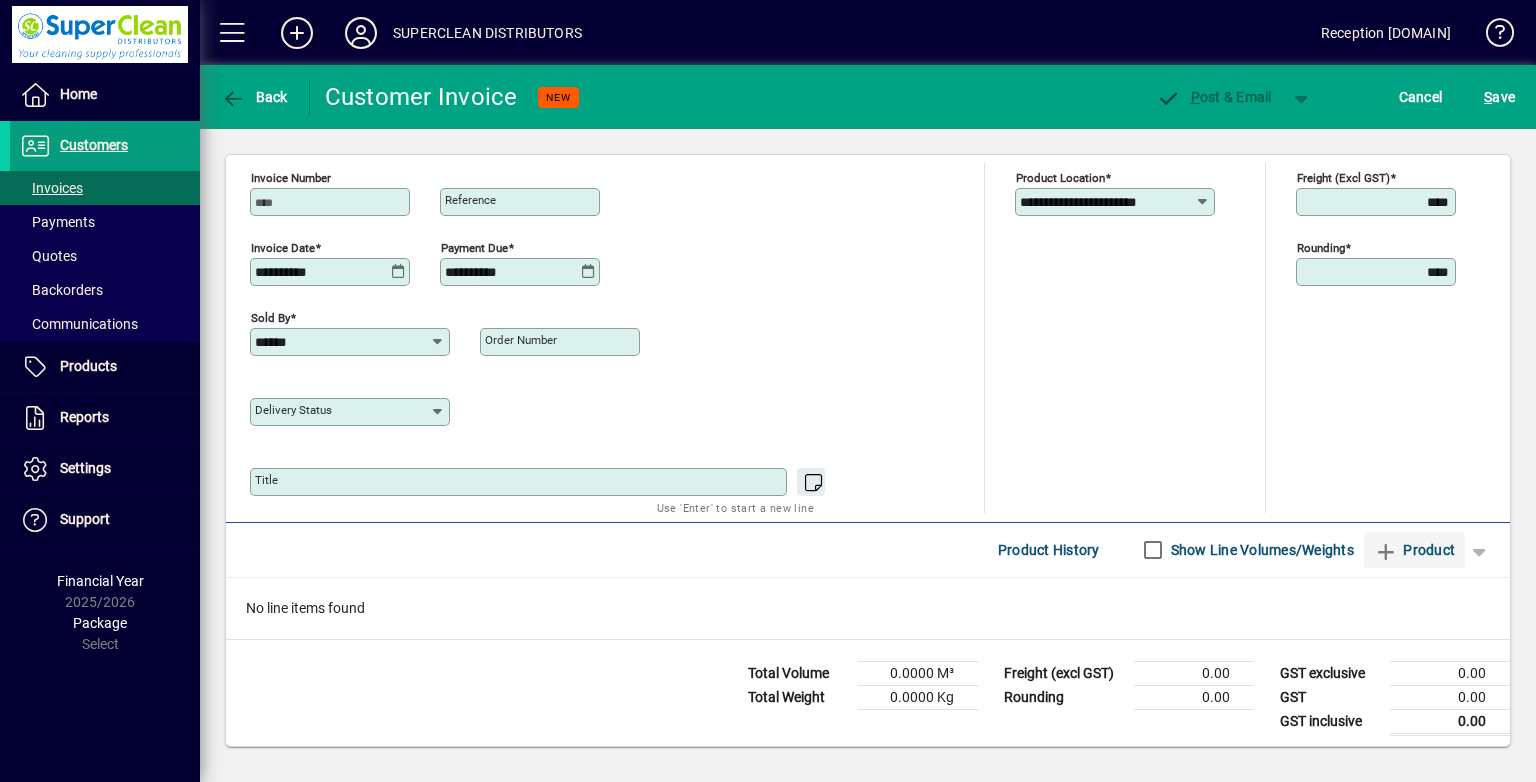type on "*********" 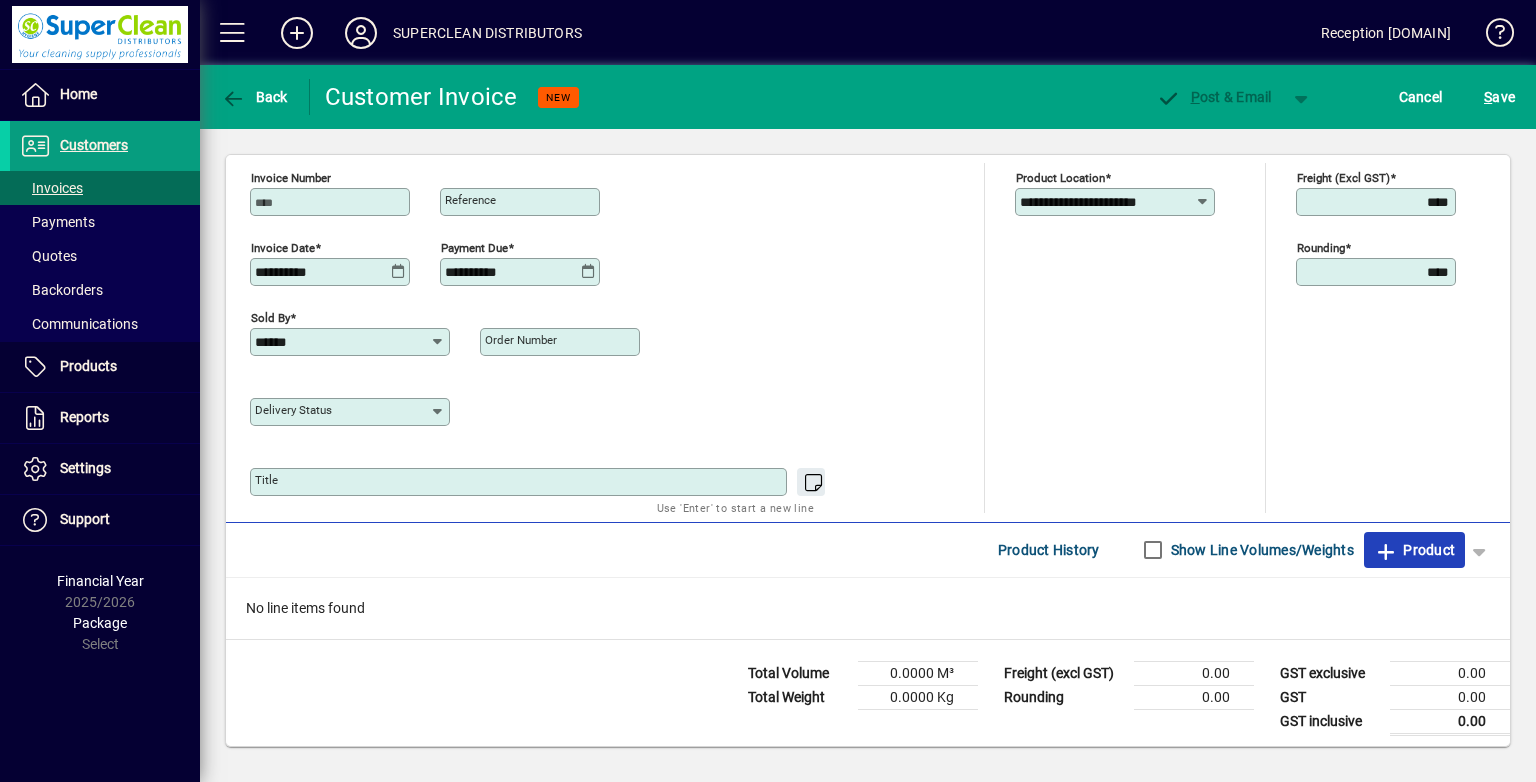 click on "Product" 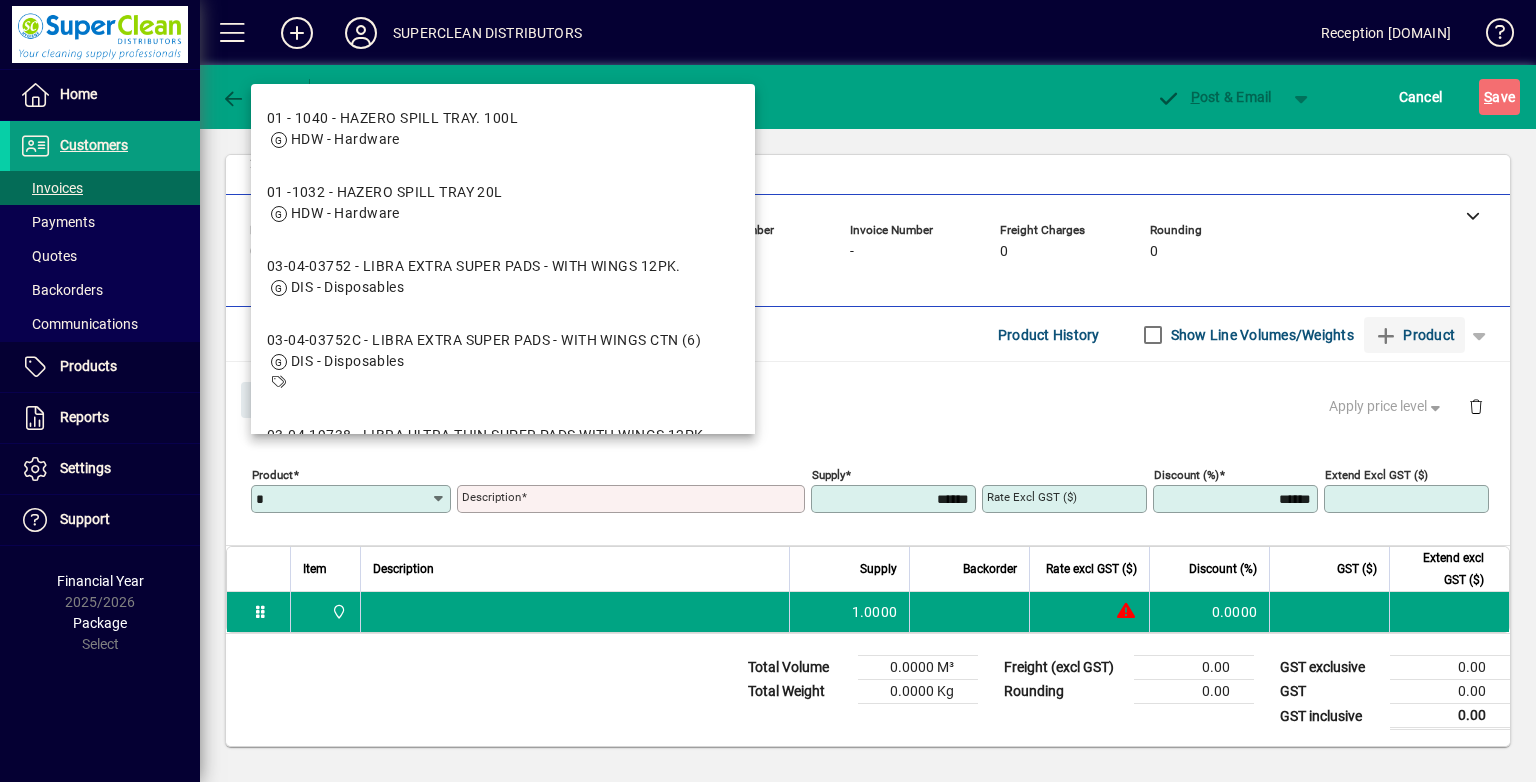 scroll, scrollTop: 44, scrollLeft: 0, axis: vertical 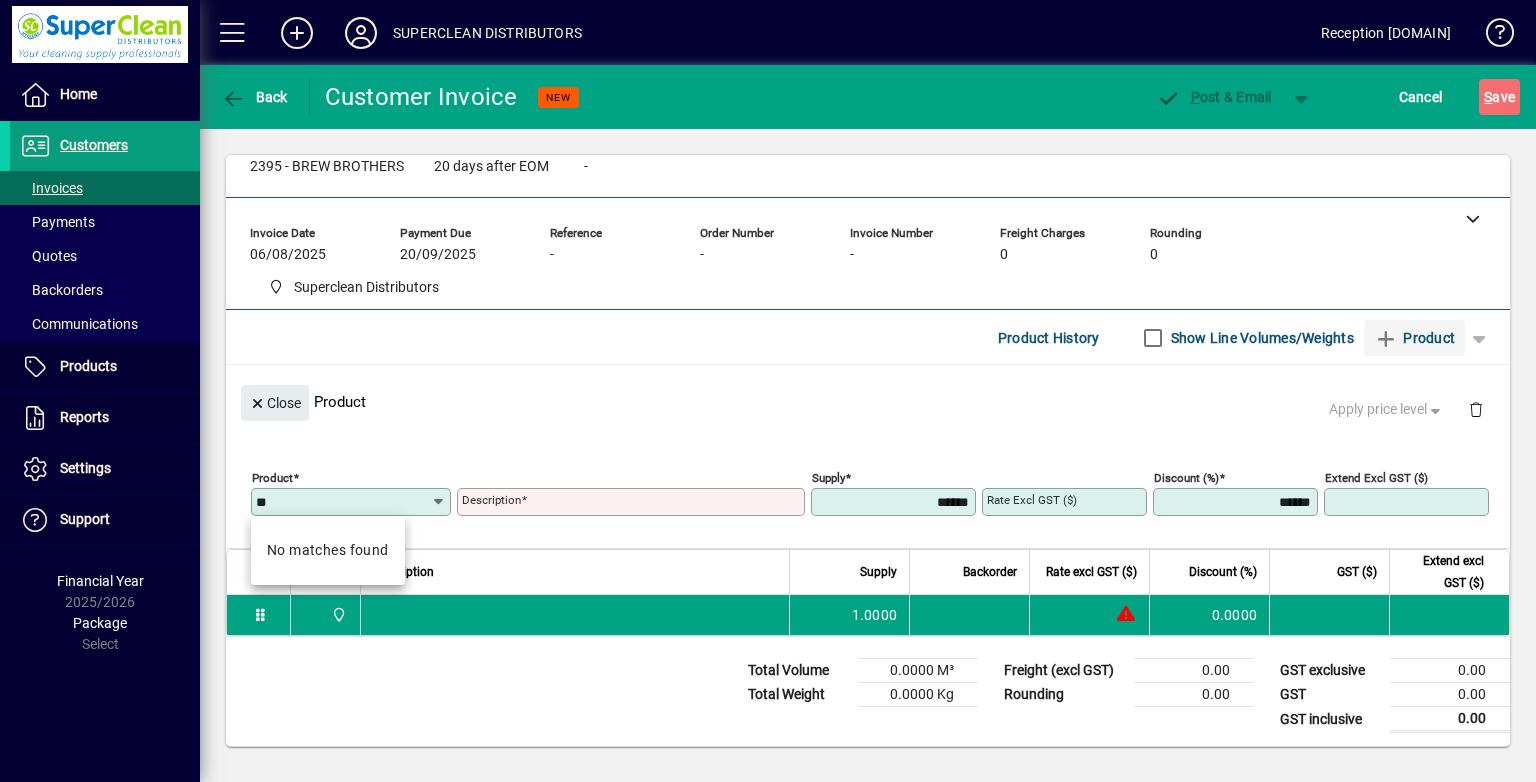 type on "*" 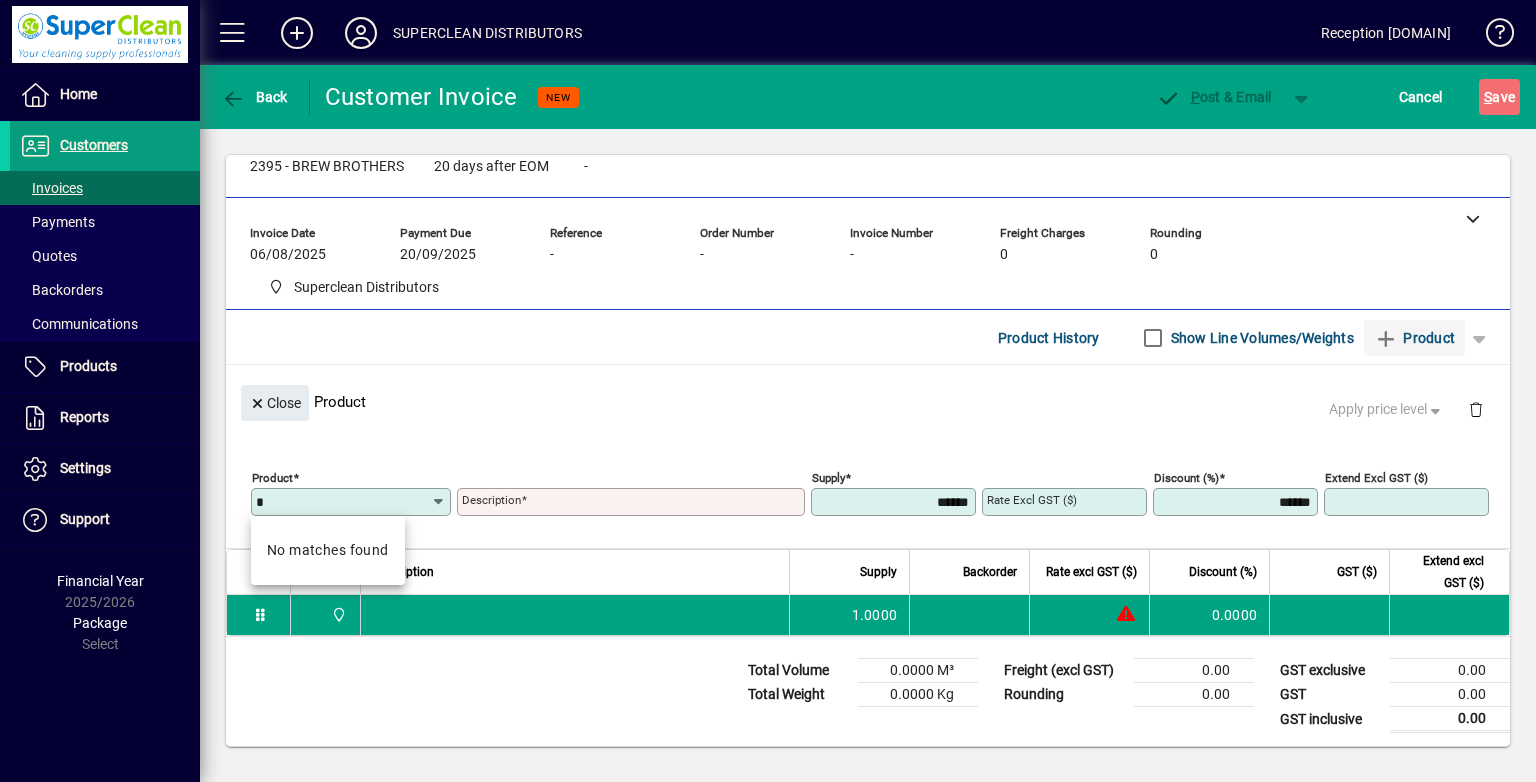 type 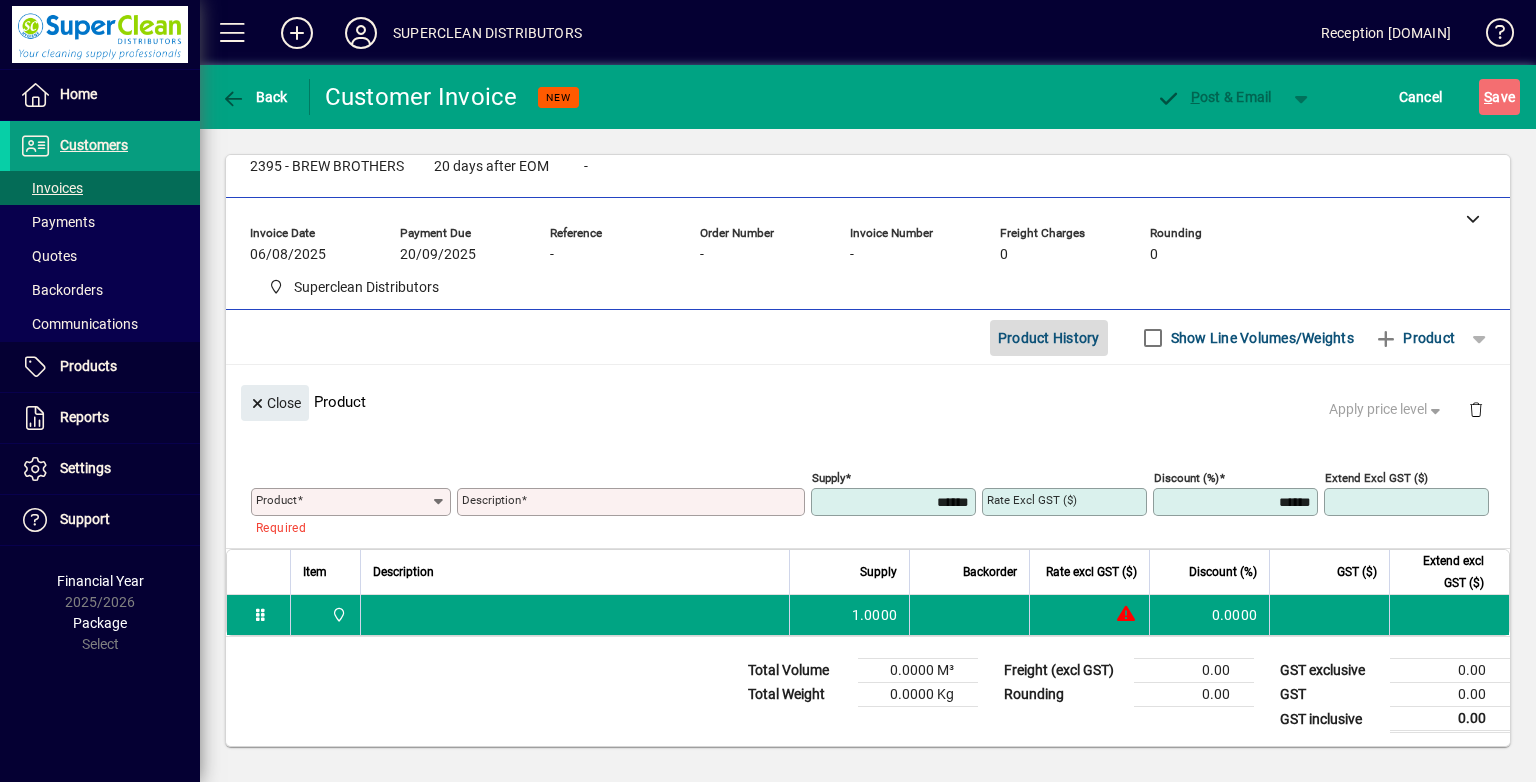 click on "Product History" 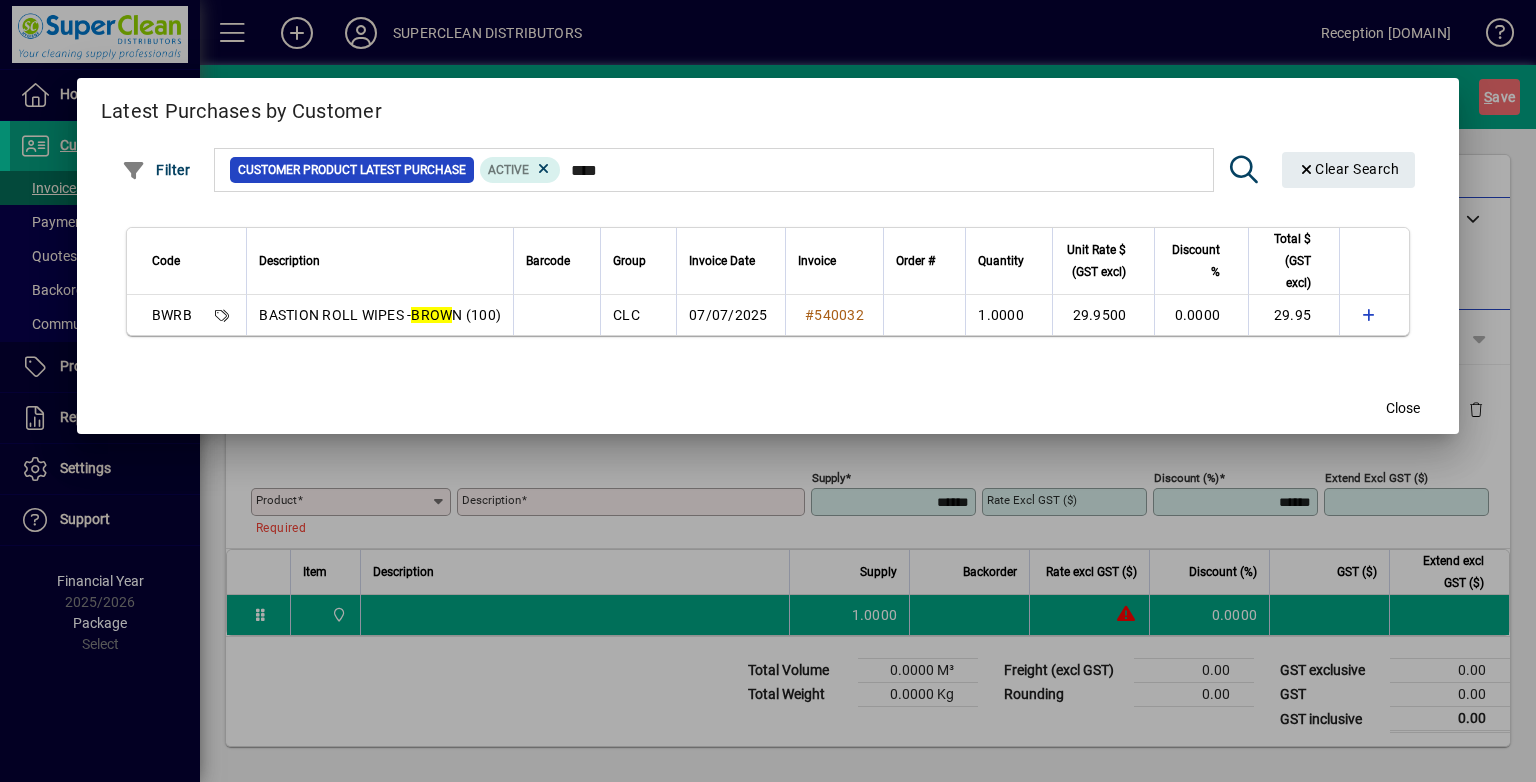 type on "****" 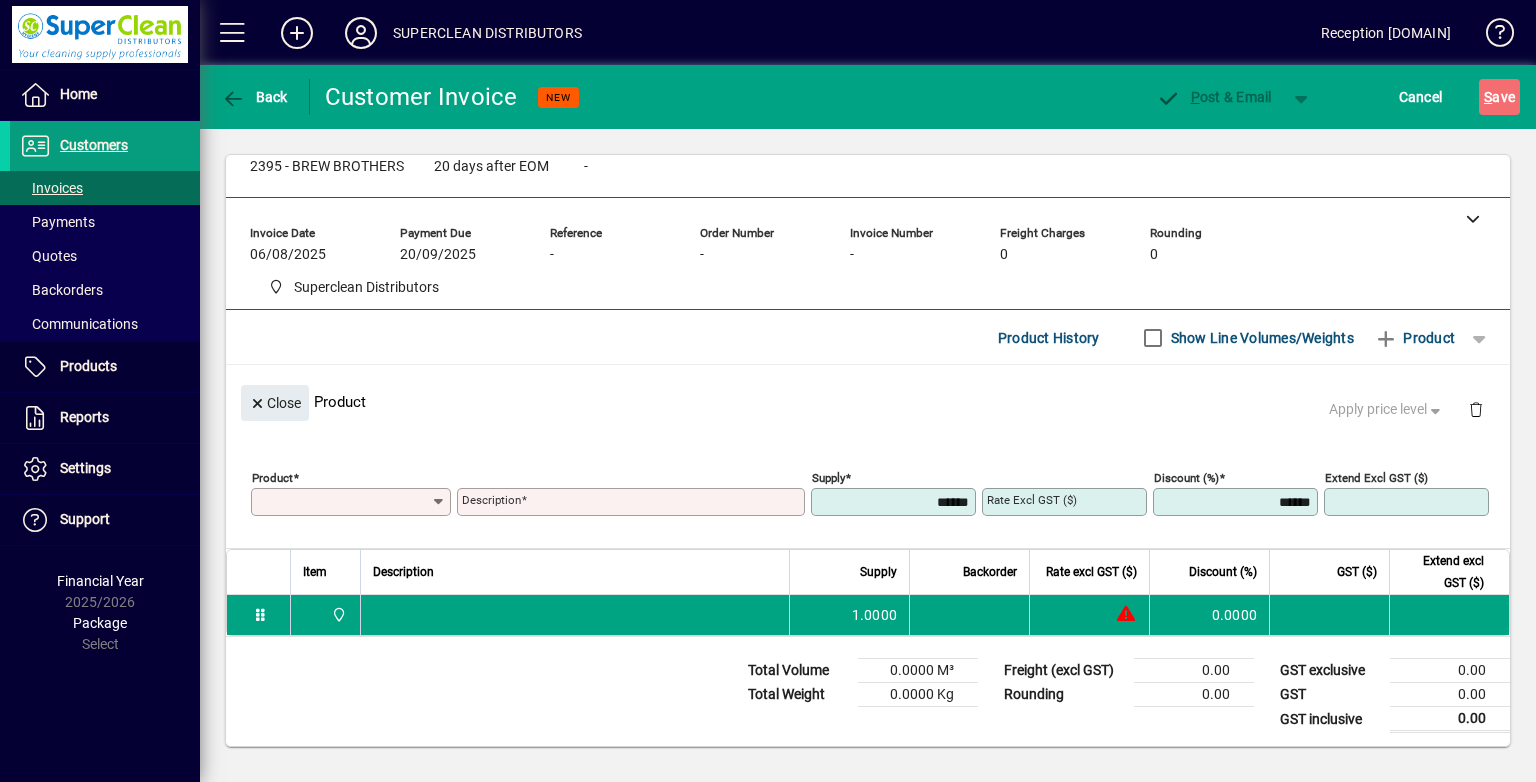 scroll, scrollTop: 0, scrollLeft: 0, axis: both 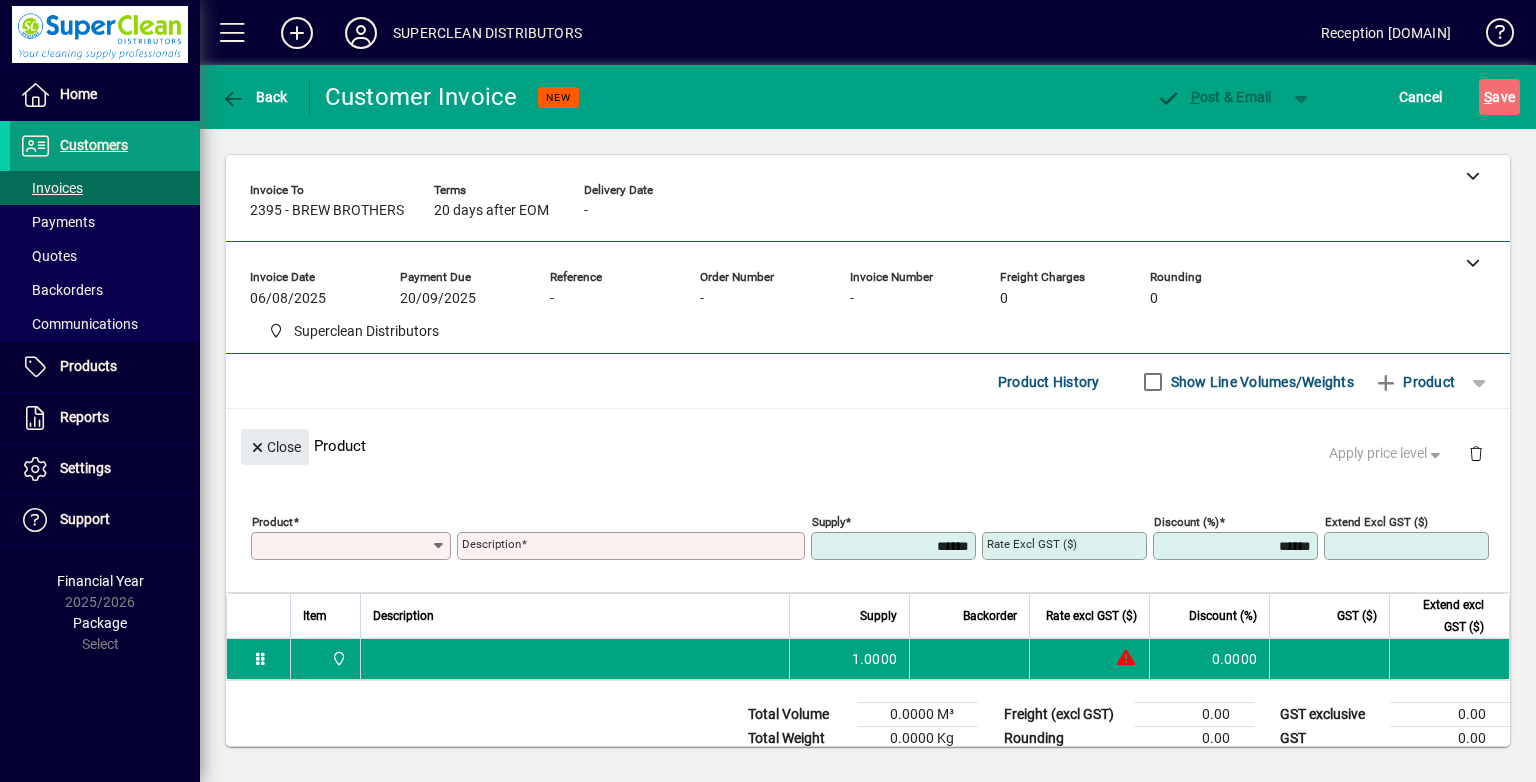type on "**********" 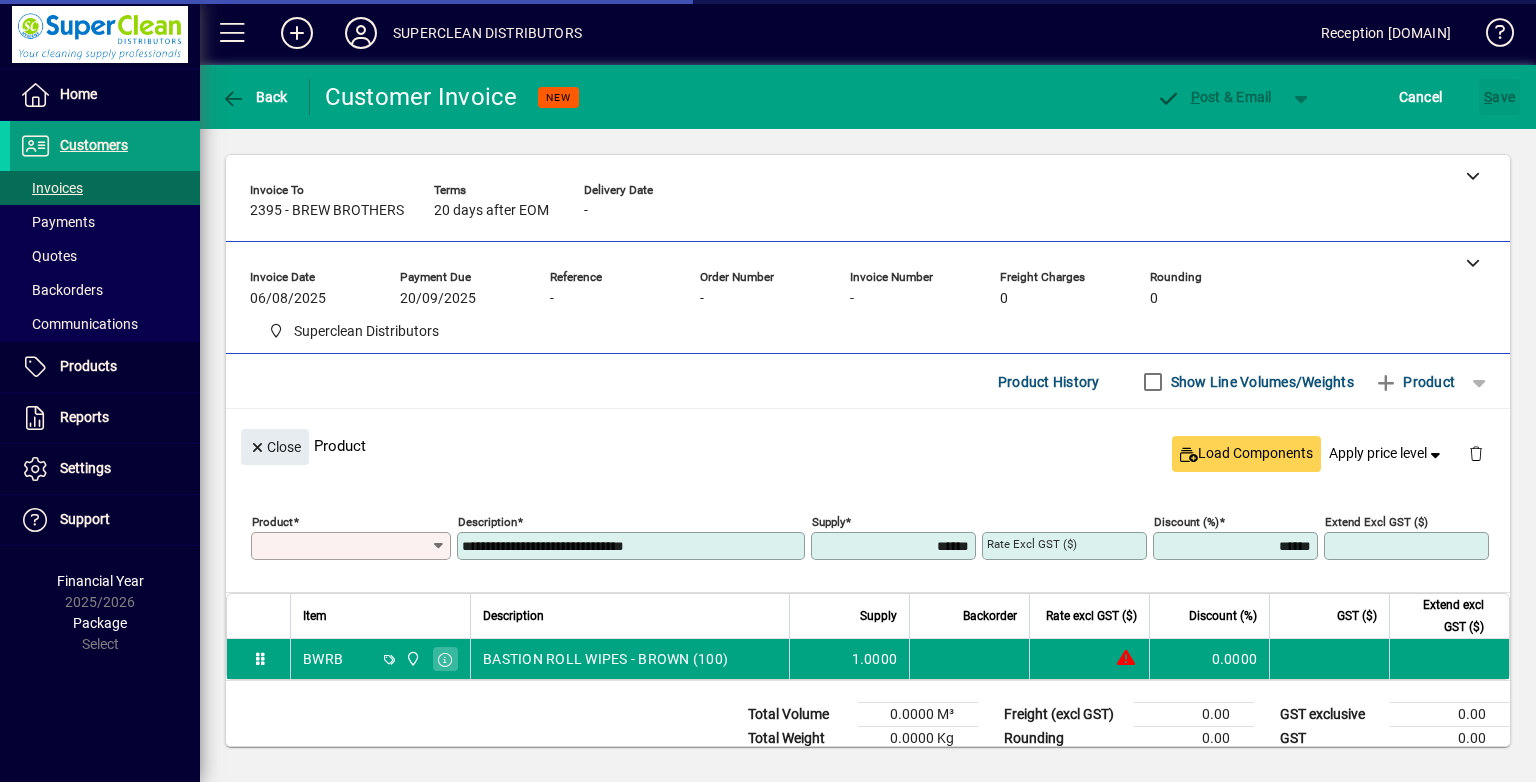 type on "*******" 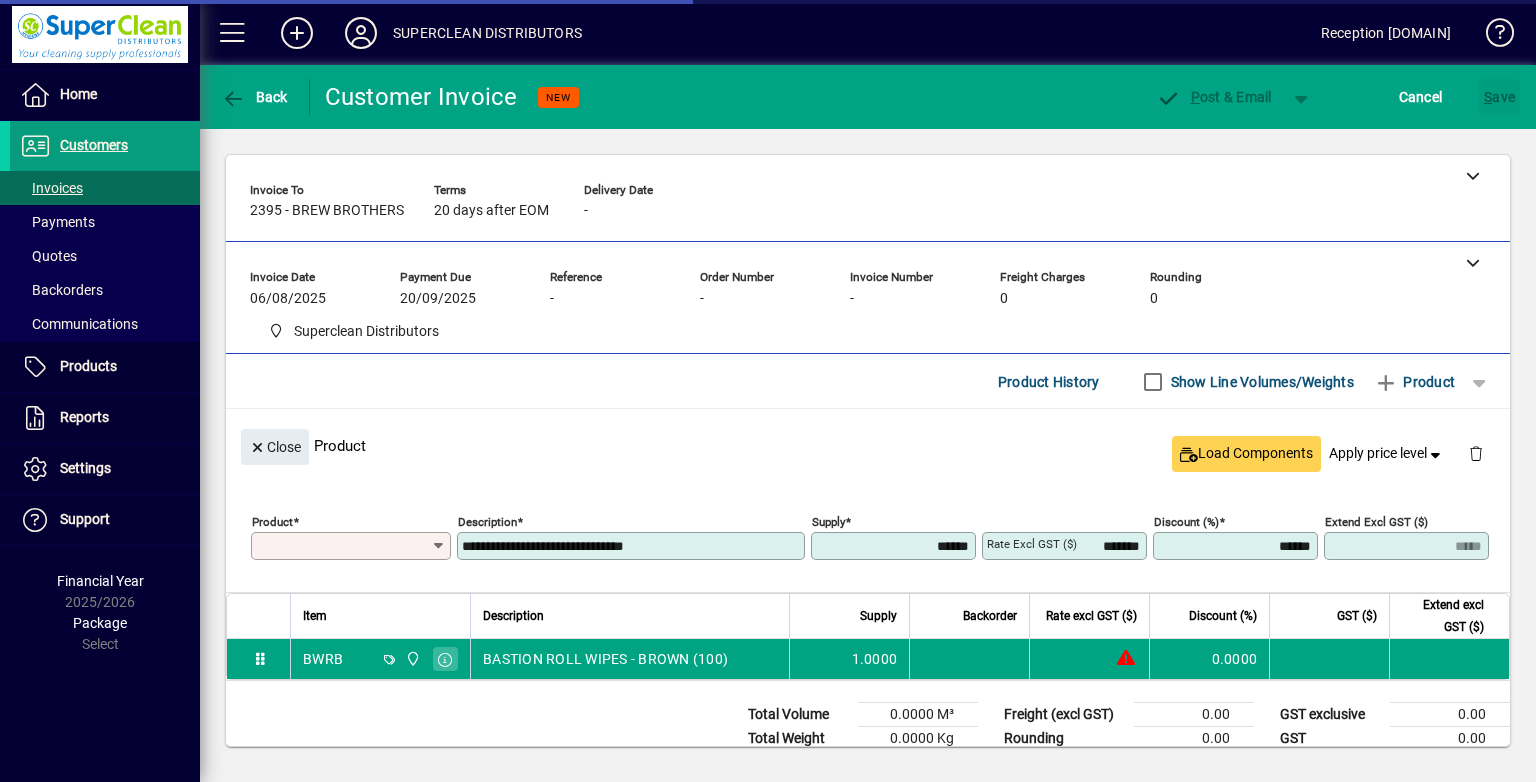 type on "****" 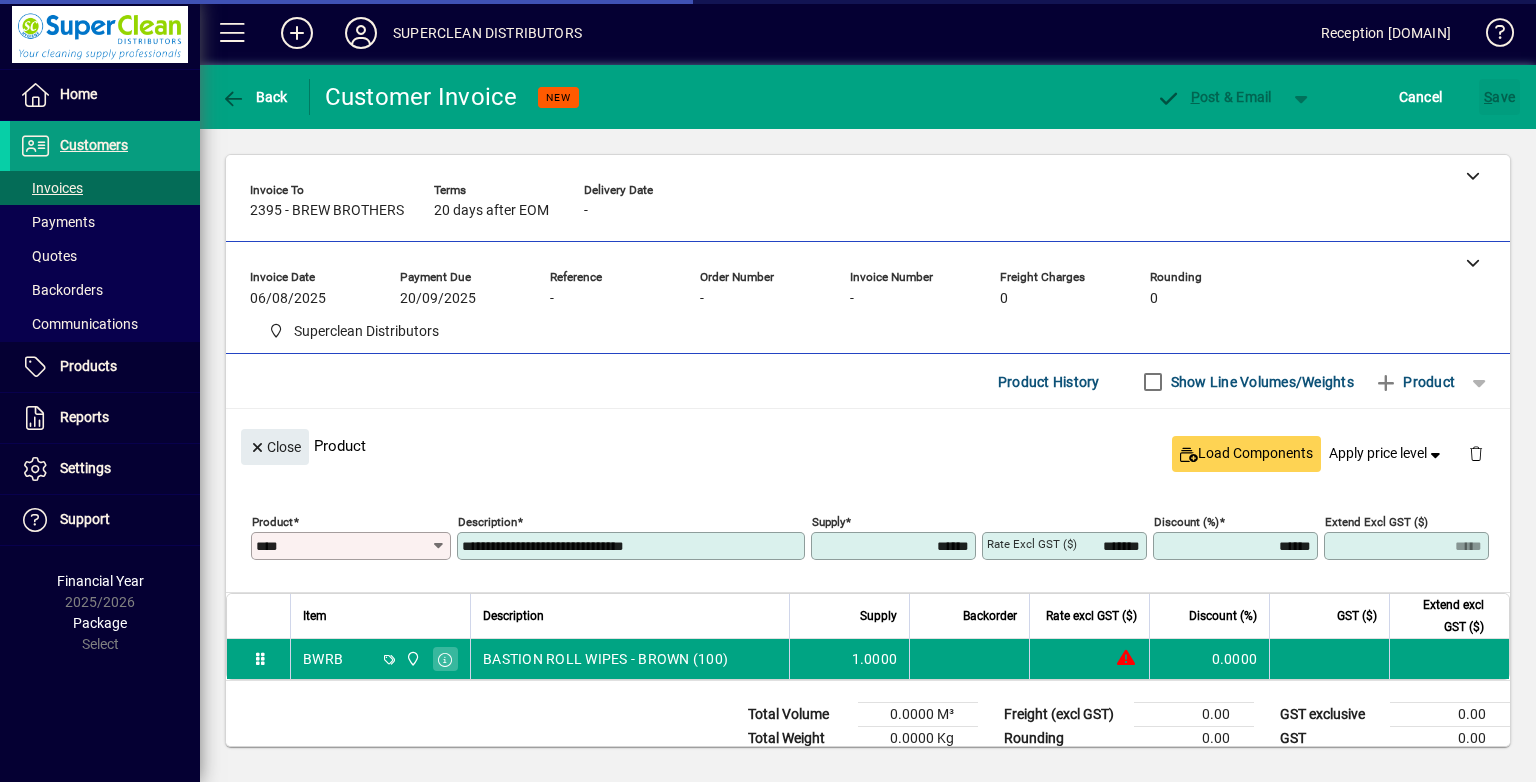 click on "S ave" 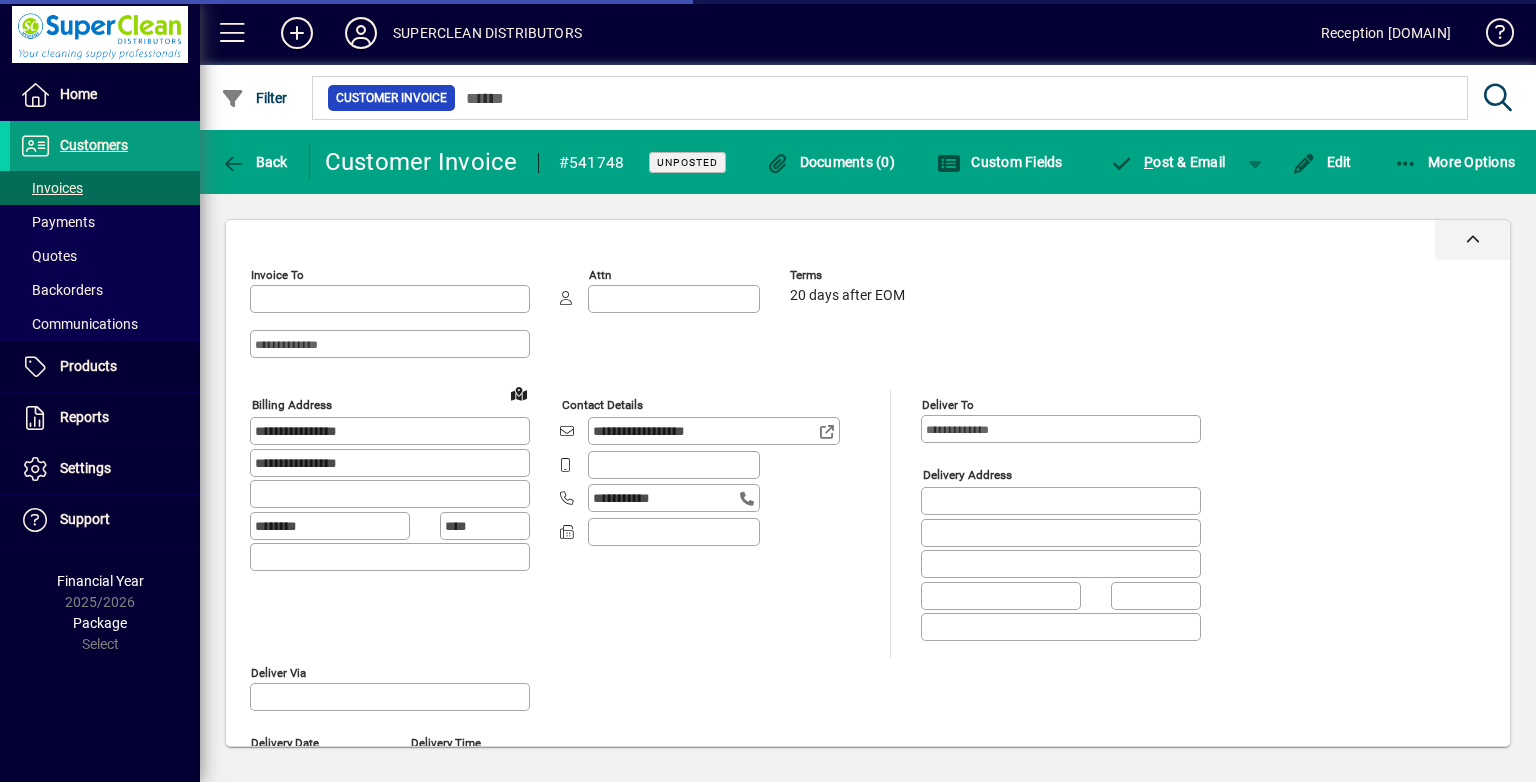 type on "******" 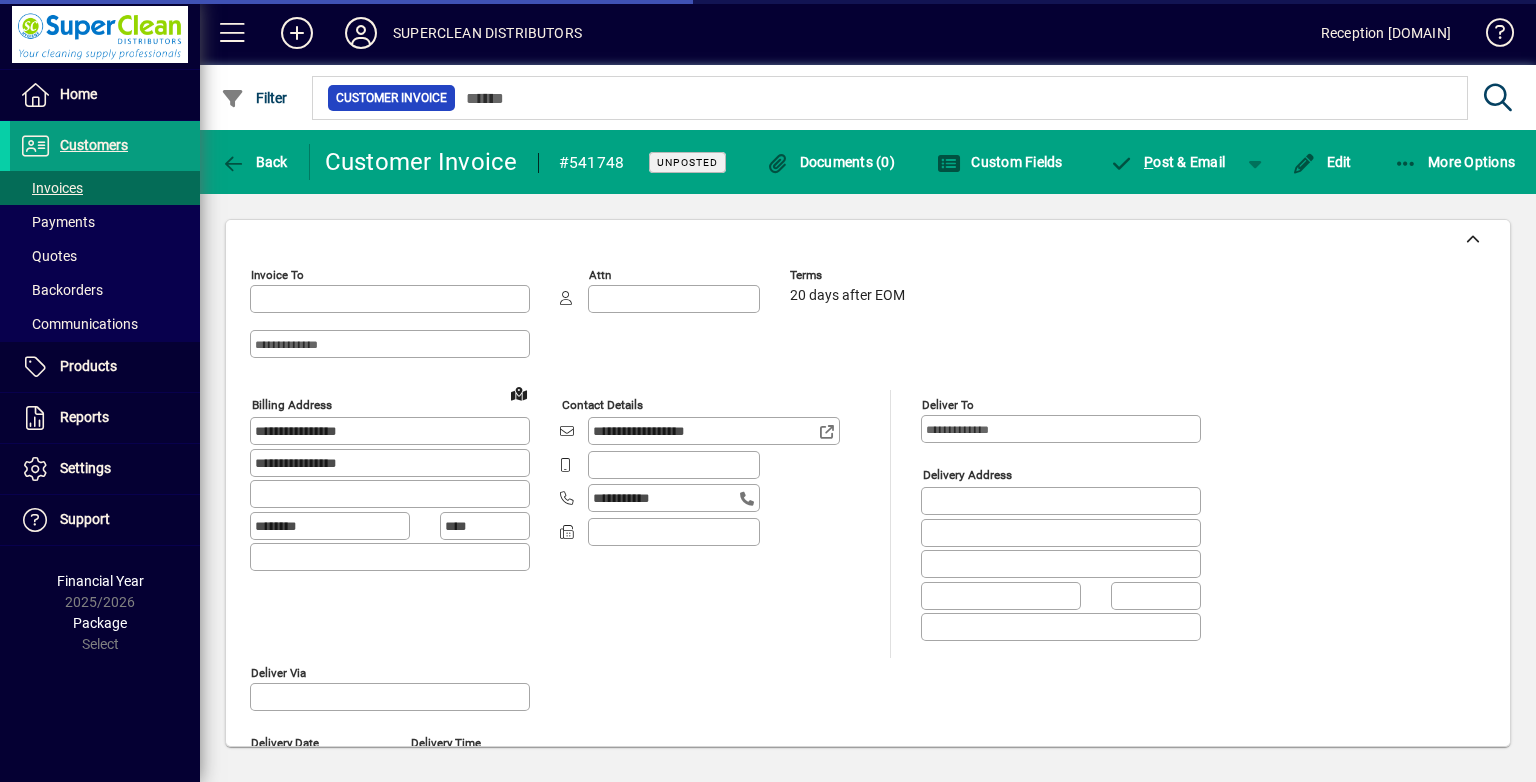 type on "**********" 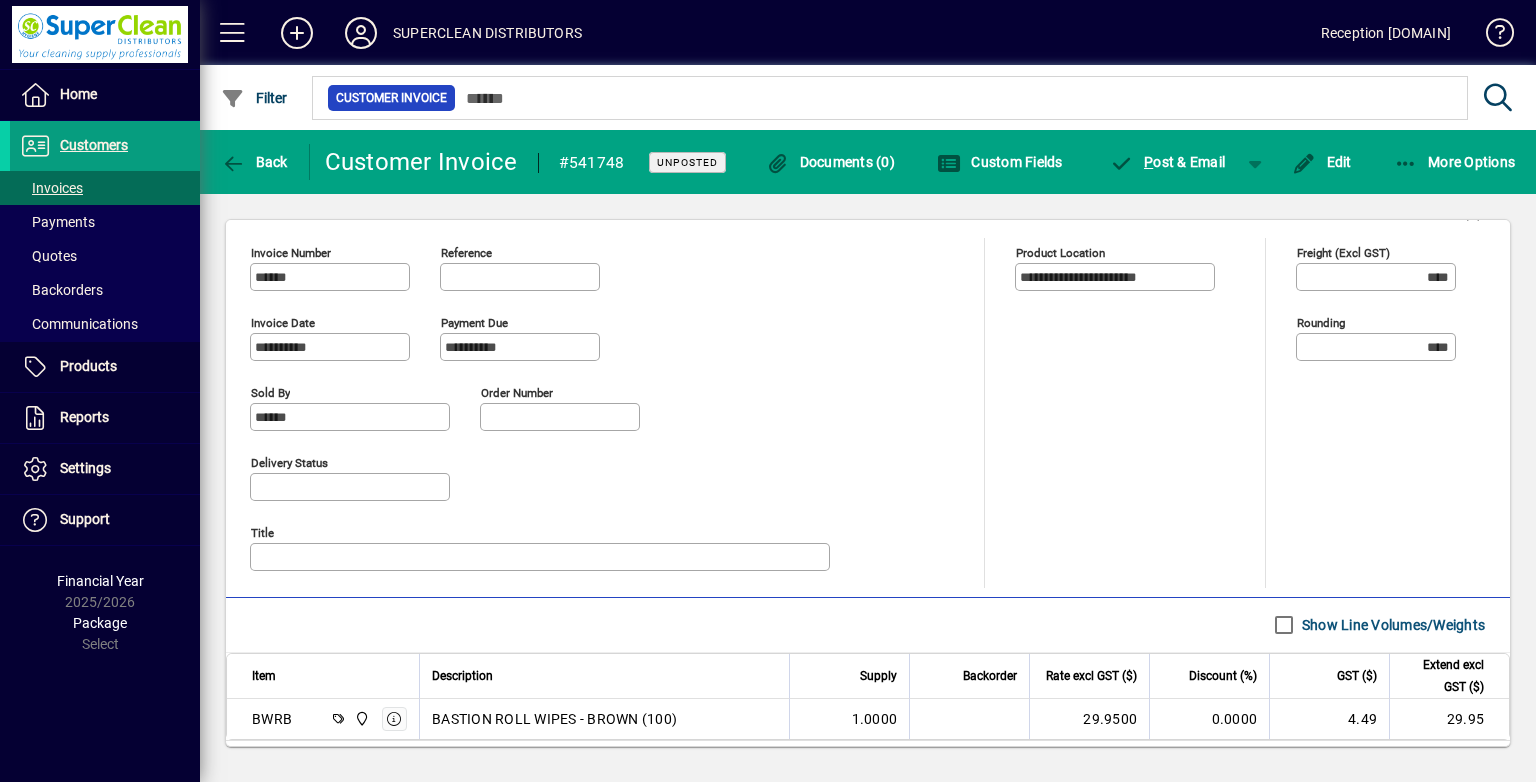 scroll, scrollTop: 851, scrollLeft: 0, axis: vertical 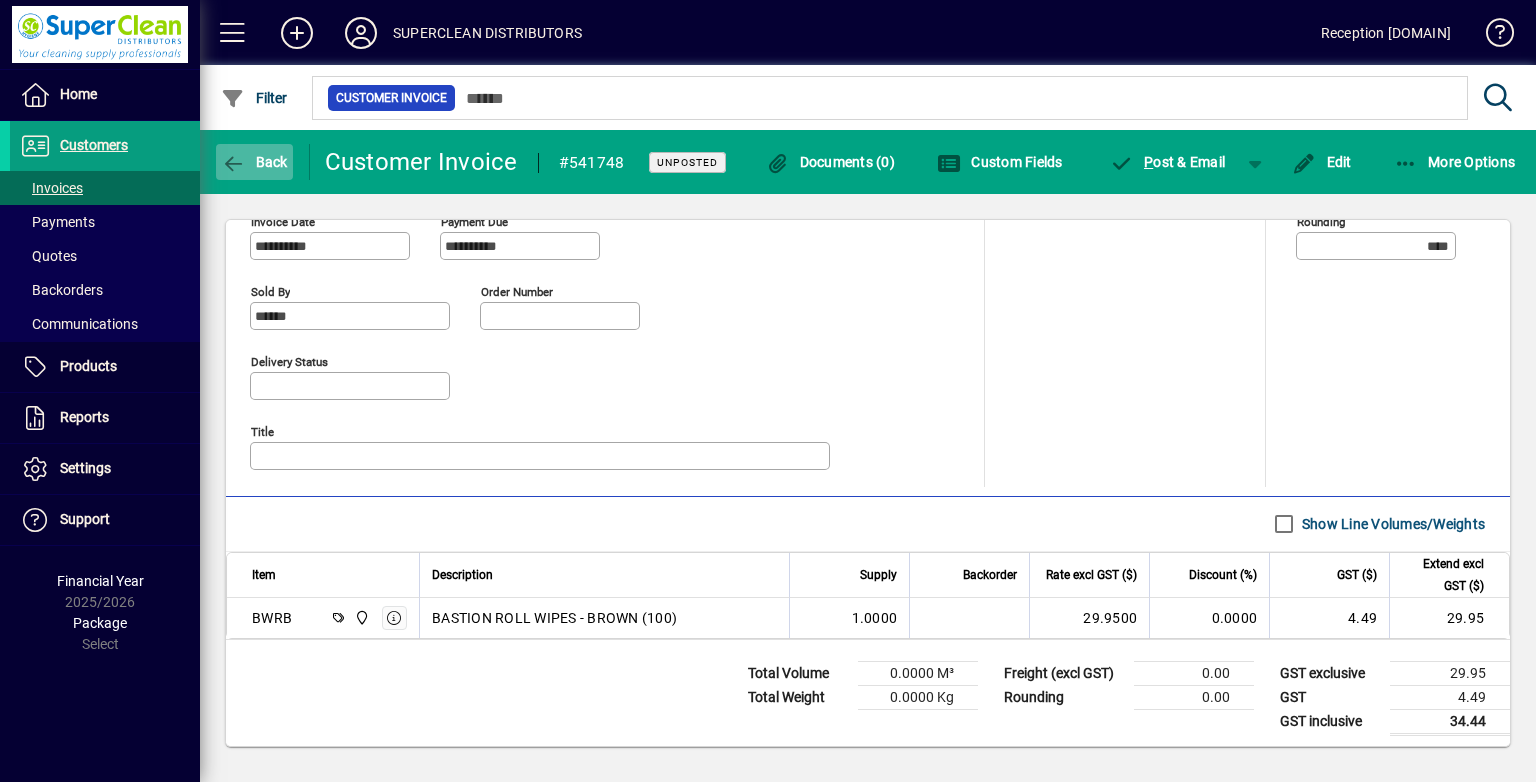 click on "Back" 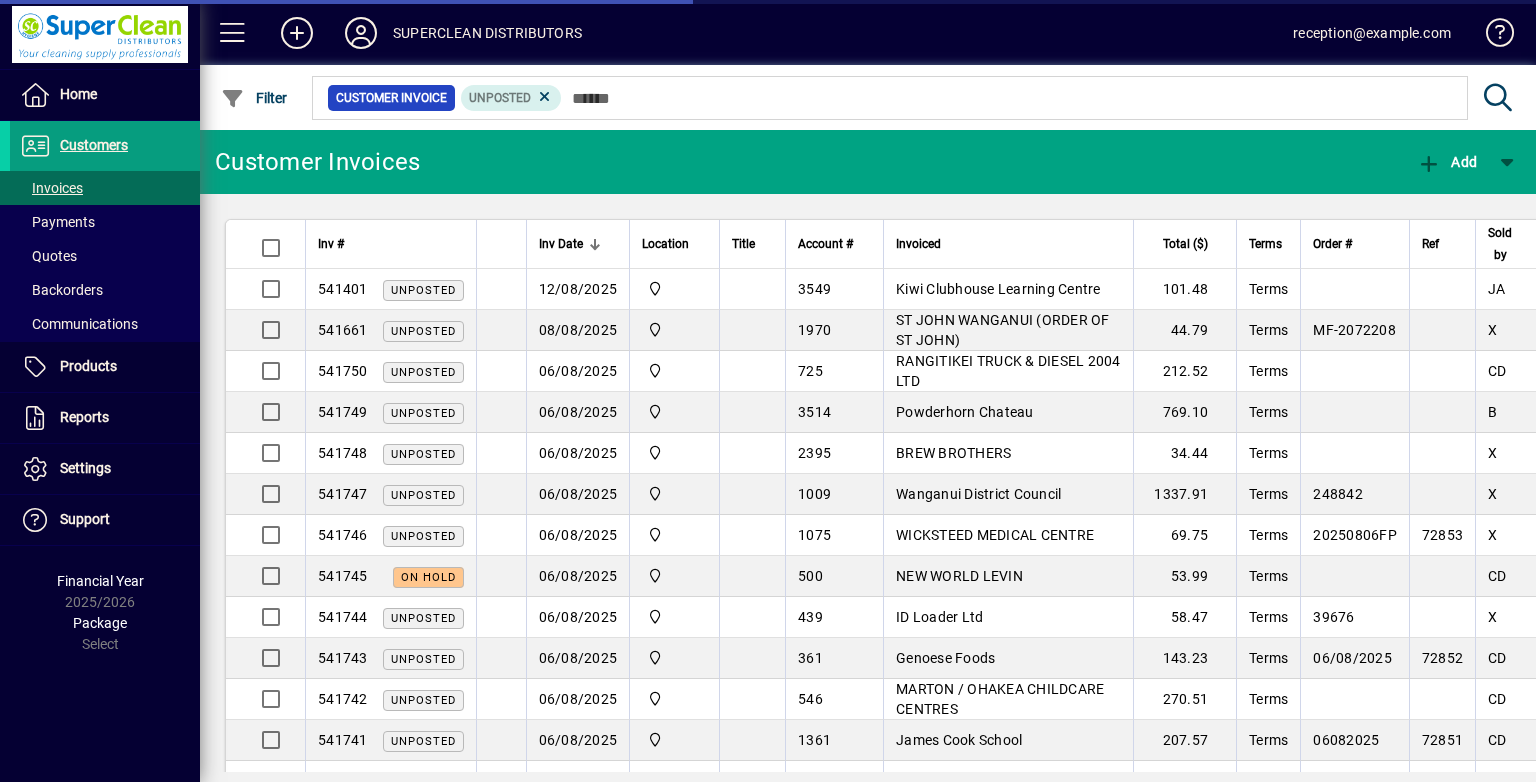 scroll, scrollTop: 0, scrollLeft: 0, axis: both 